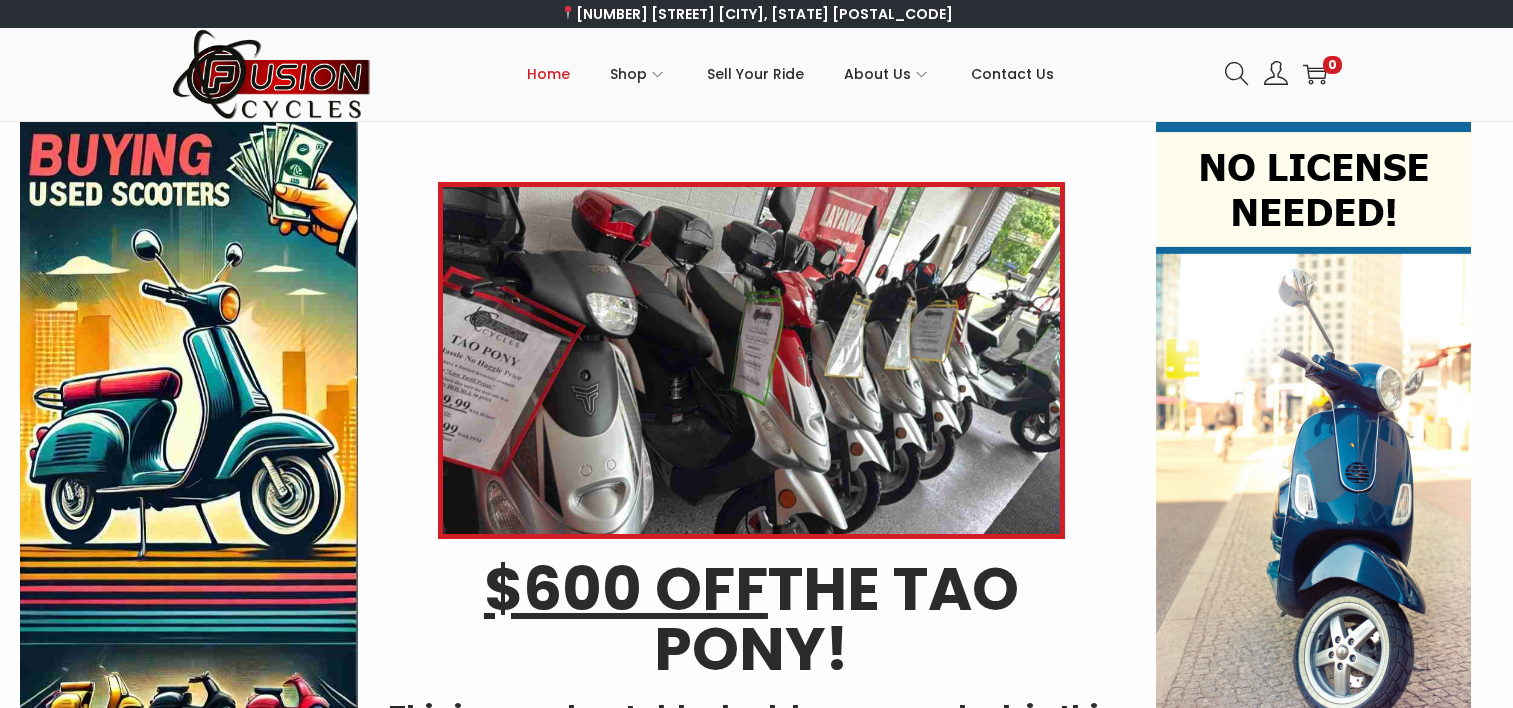 scroll, scrollTop: 0, scrollLeft: 0, axis: both 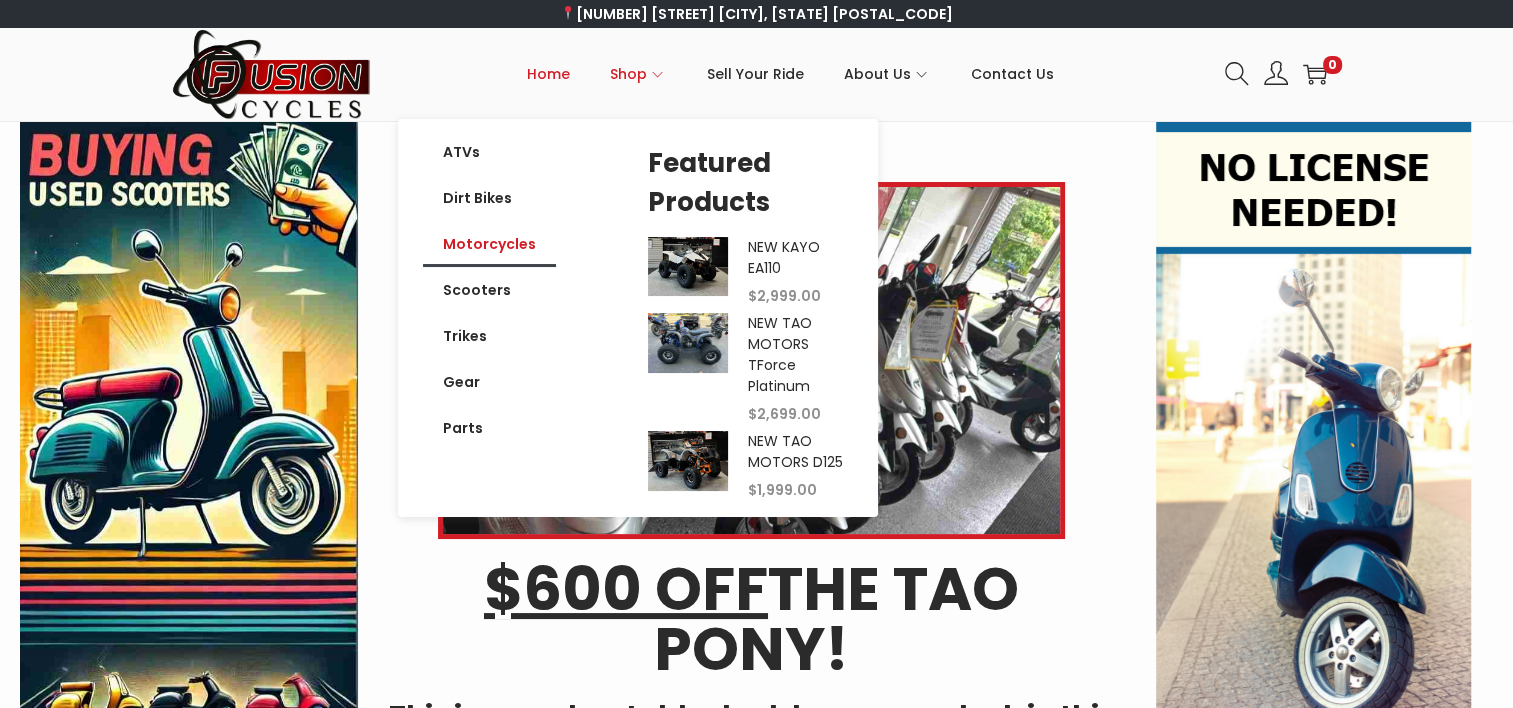 click on "Motorcycles" 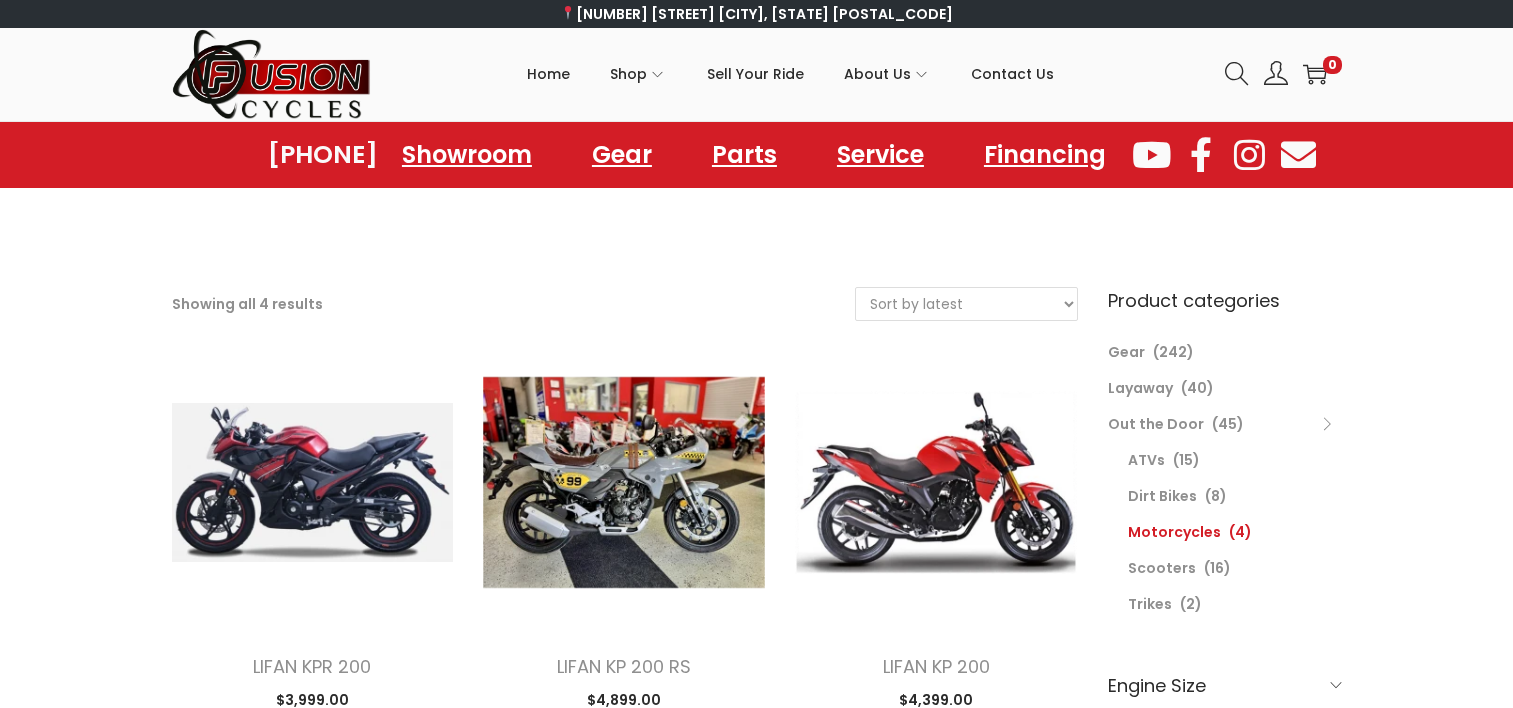 scroll, scrollTop: 0, scrollLeft: 0, axis: both 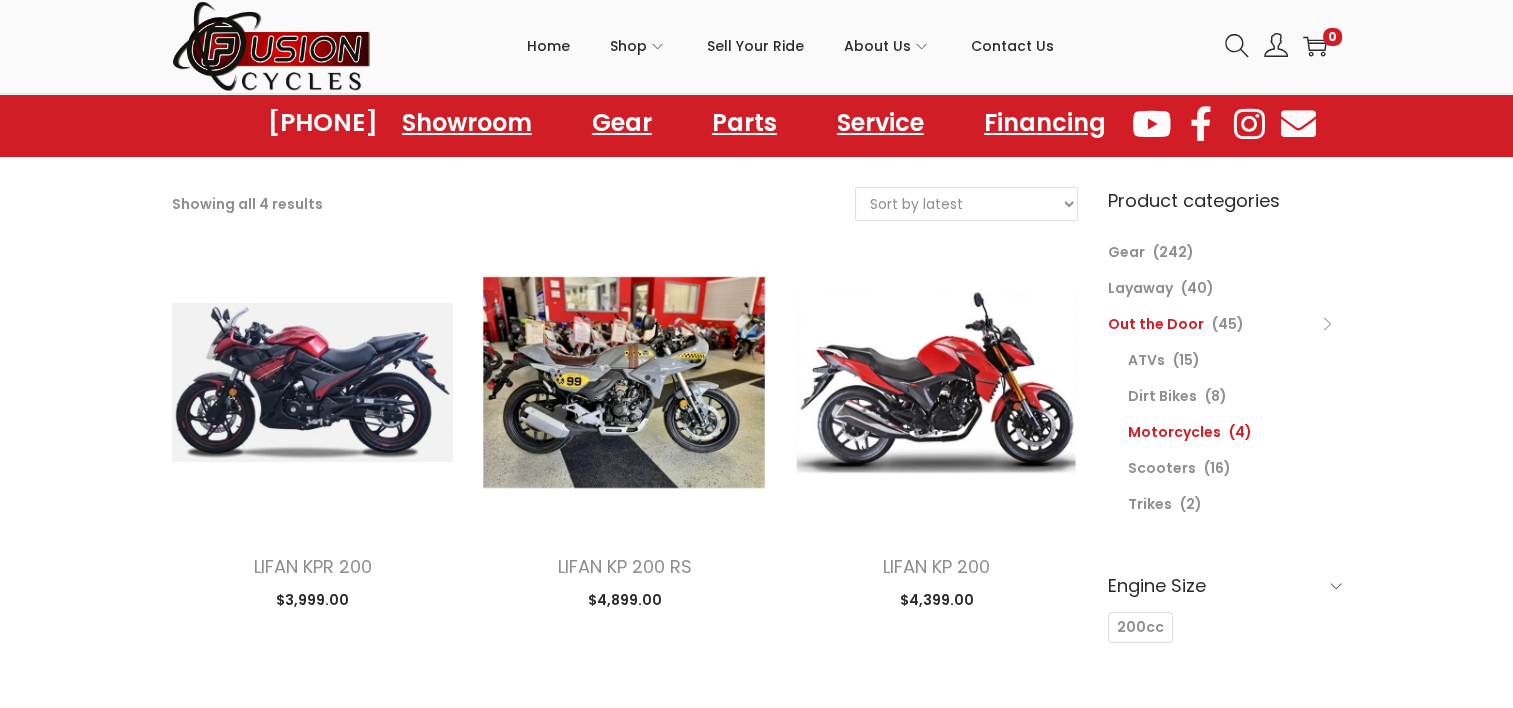 click on "Out the Door" at bounding box center (1156, 324) 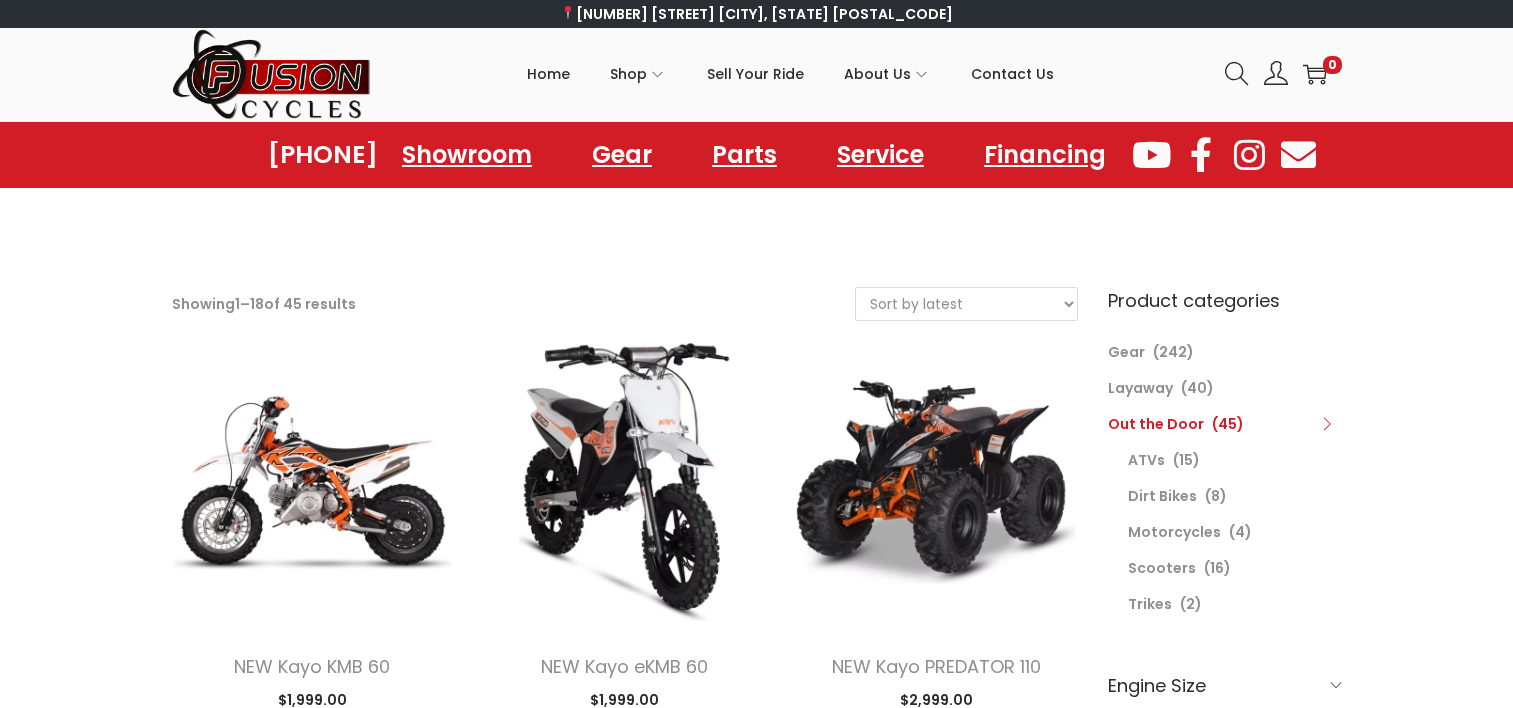 scroll, scrollTop: 0, scrollLeft: 0, axis: both 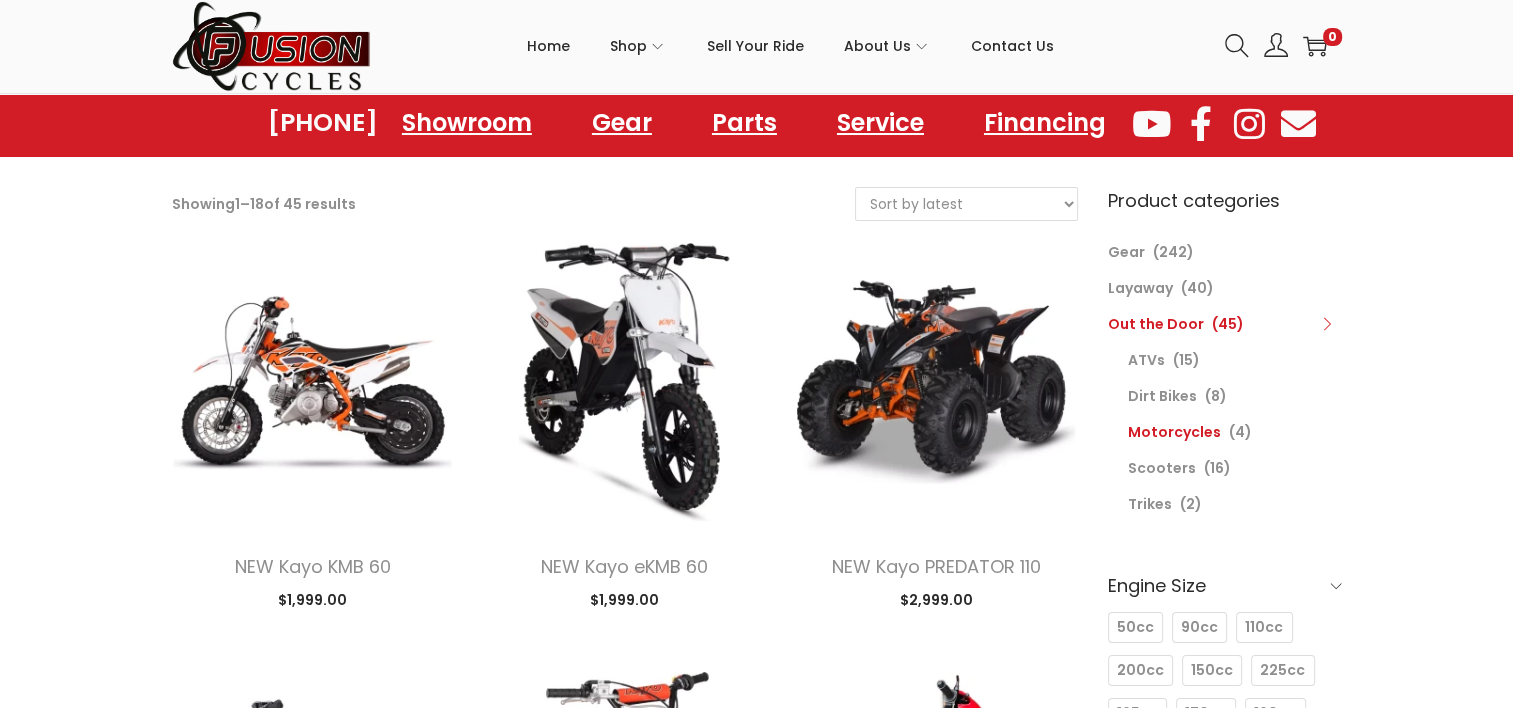 click on "Motorcycles" at bounding box center (1174, 432) 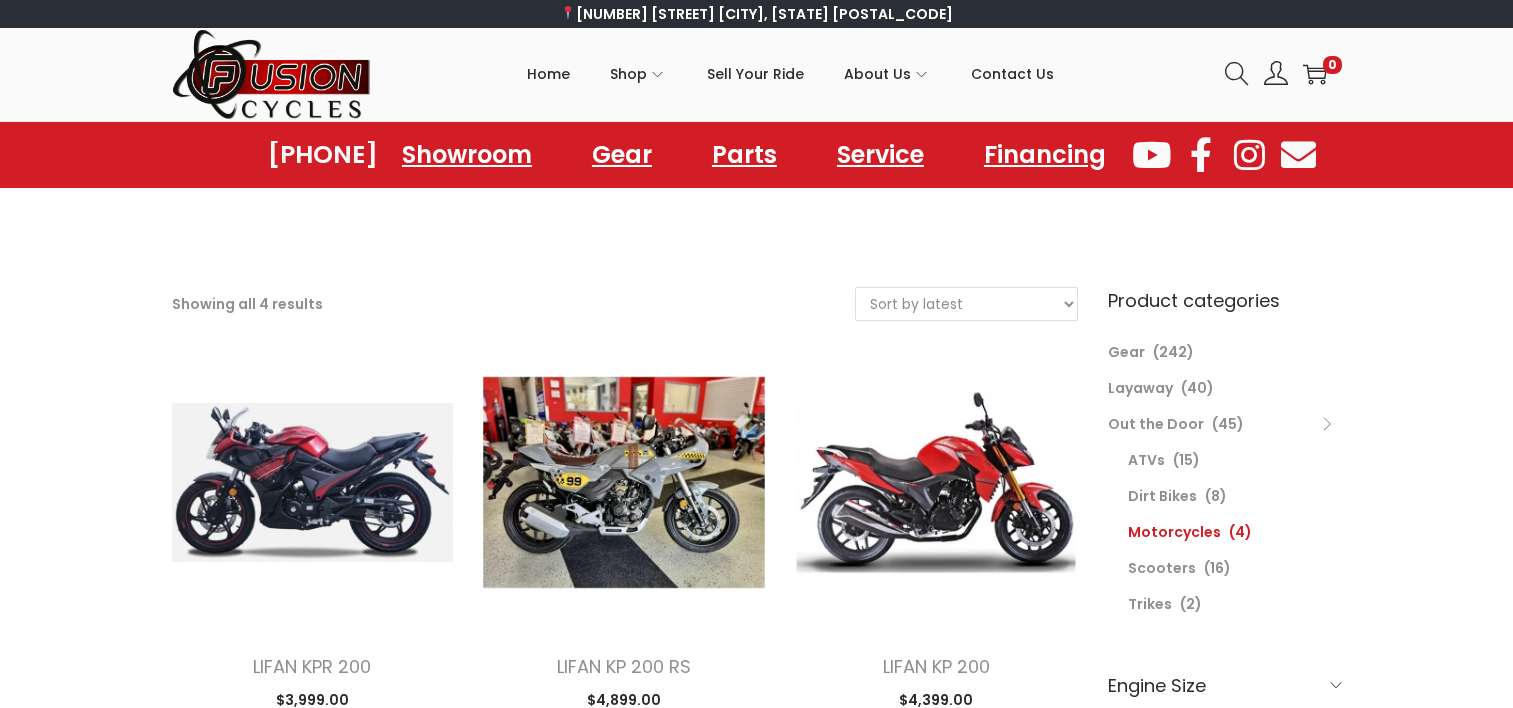 scroll, scrollTop: 0, scrollLeft: 0, axis: both 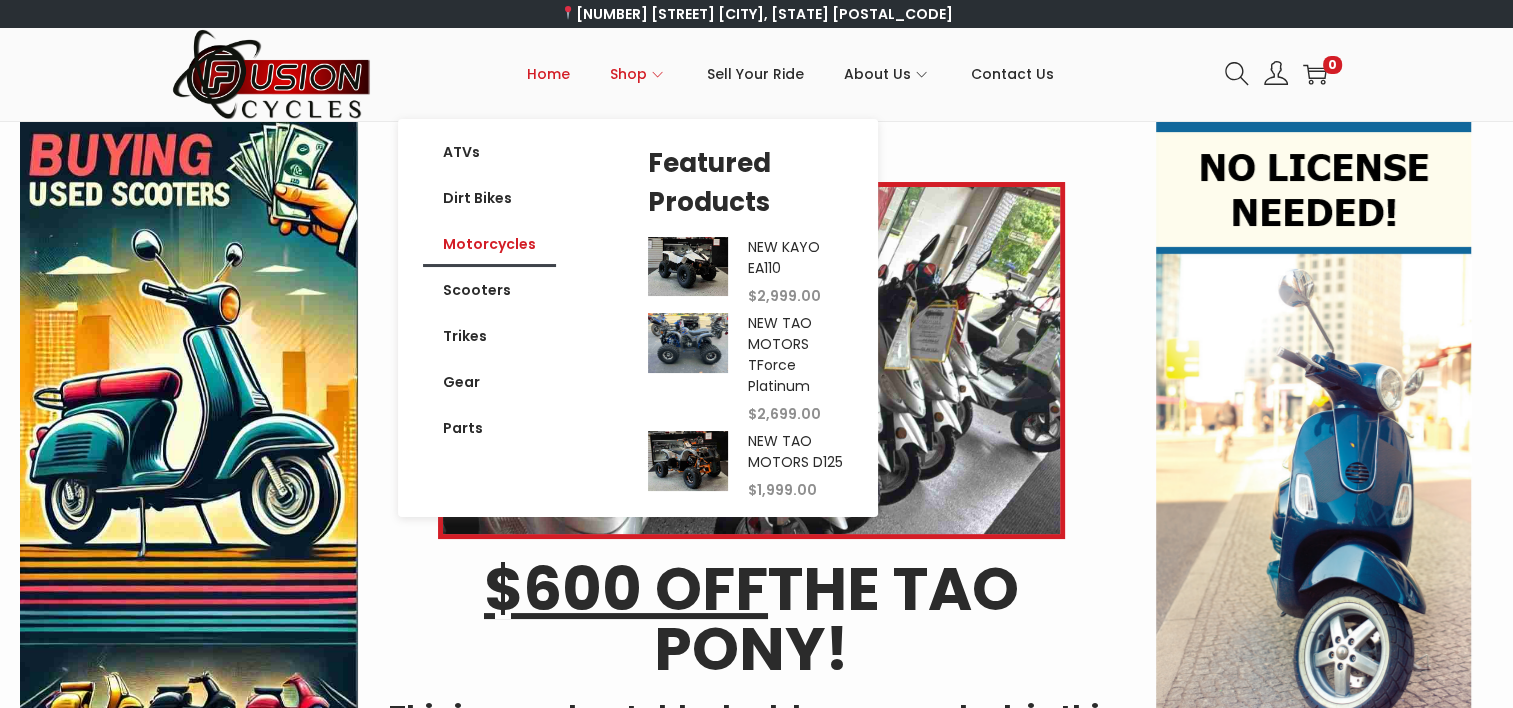 click on "Motorcycles" 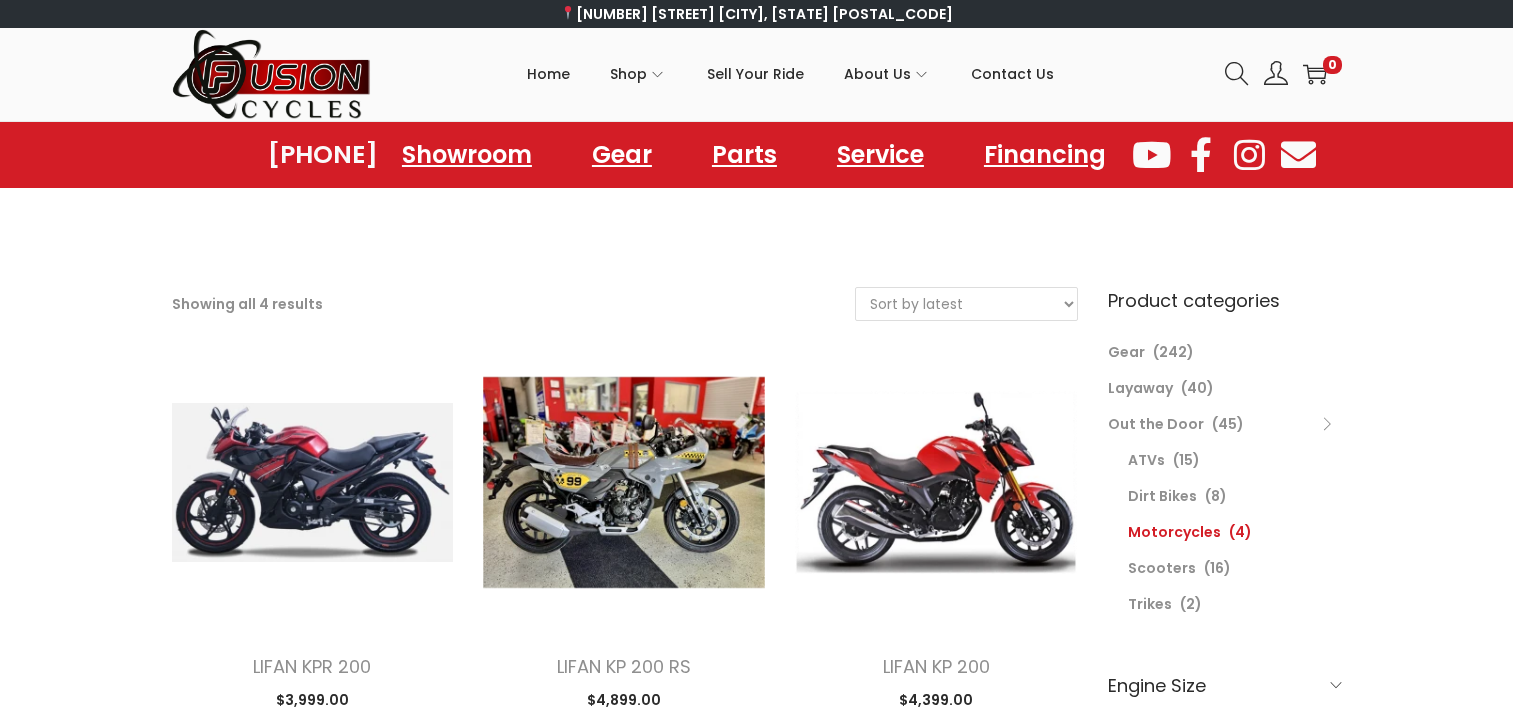 scroll, scrollTop: 0, scrollLeft: 0, axis: both 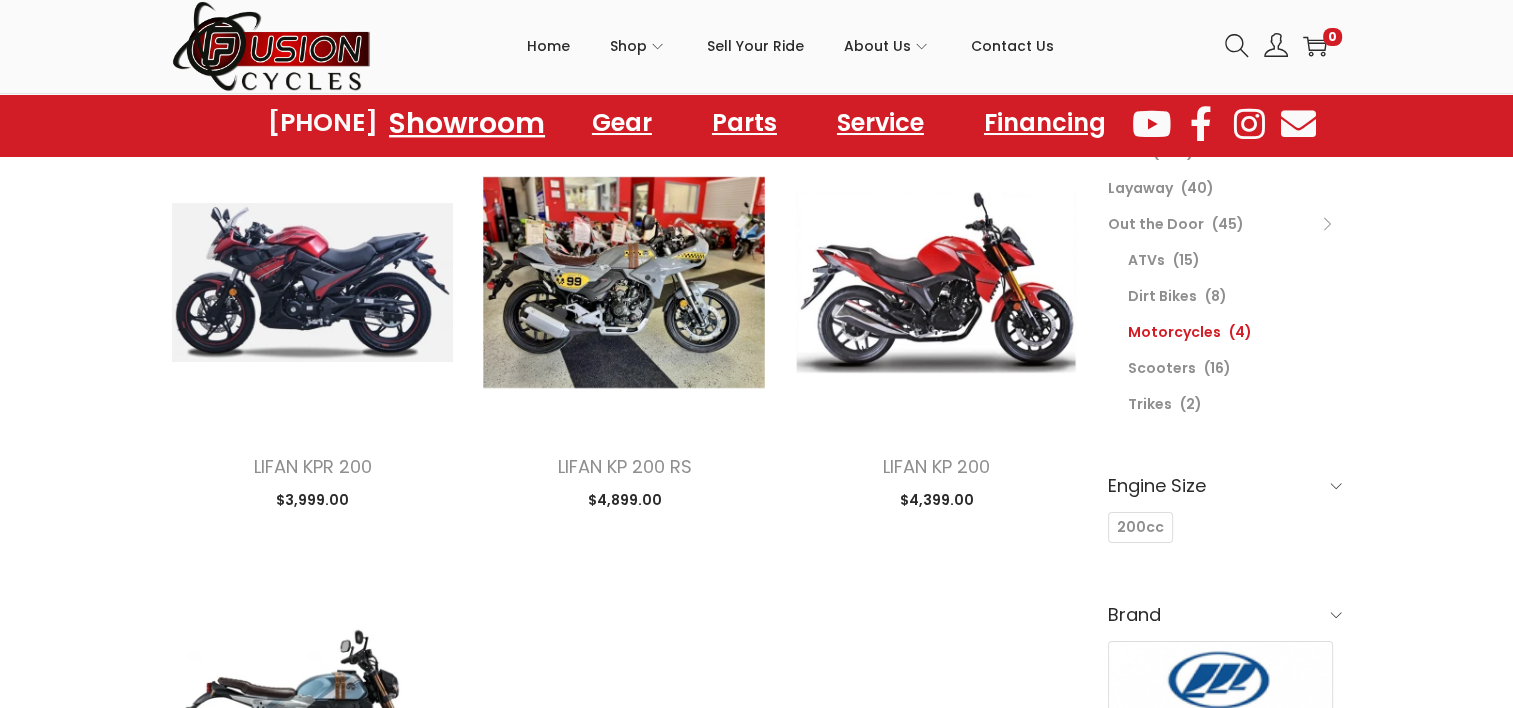 click on "Showroom" 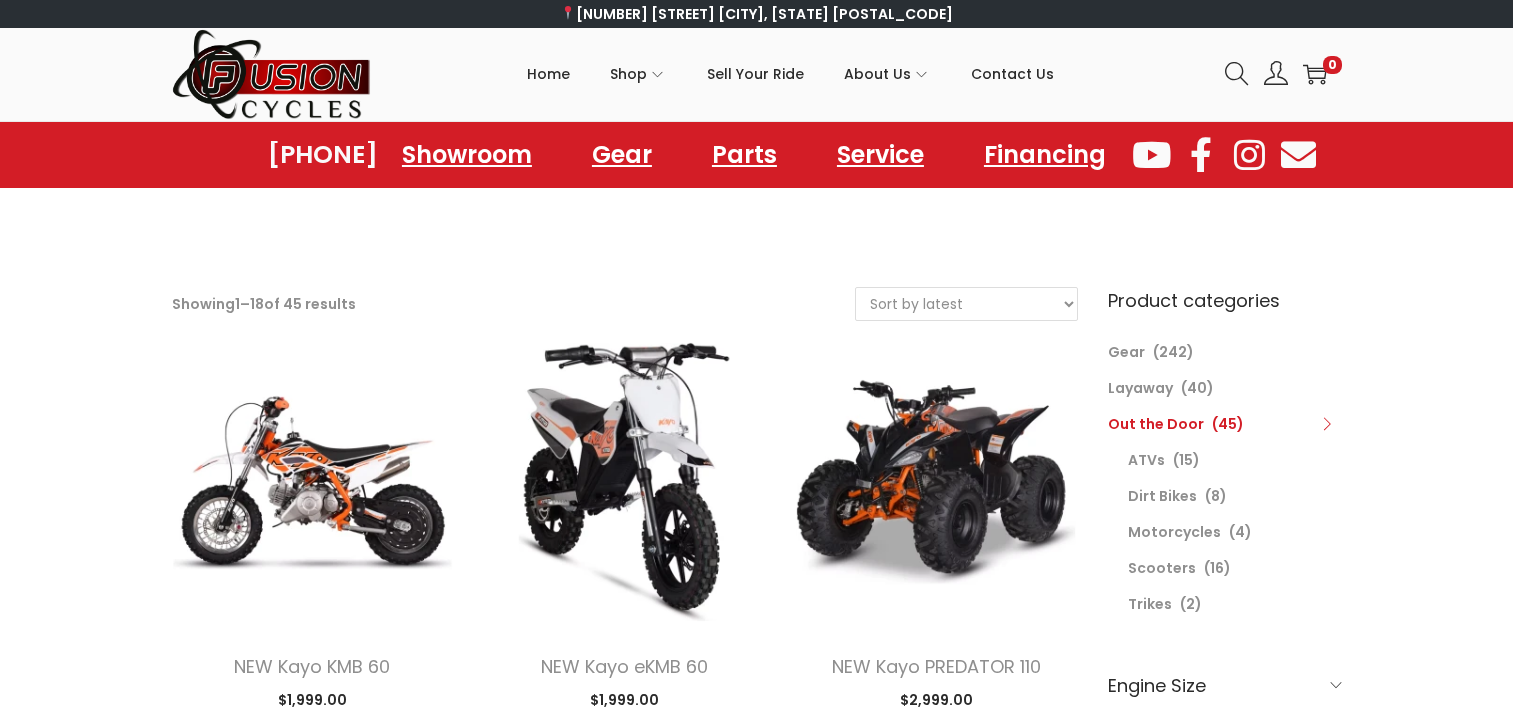 scroll, scrollTop: 0, scrollLeft: 0, axis: both 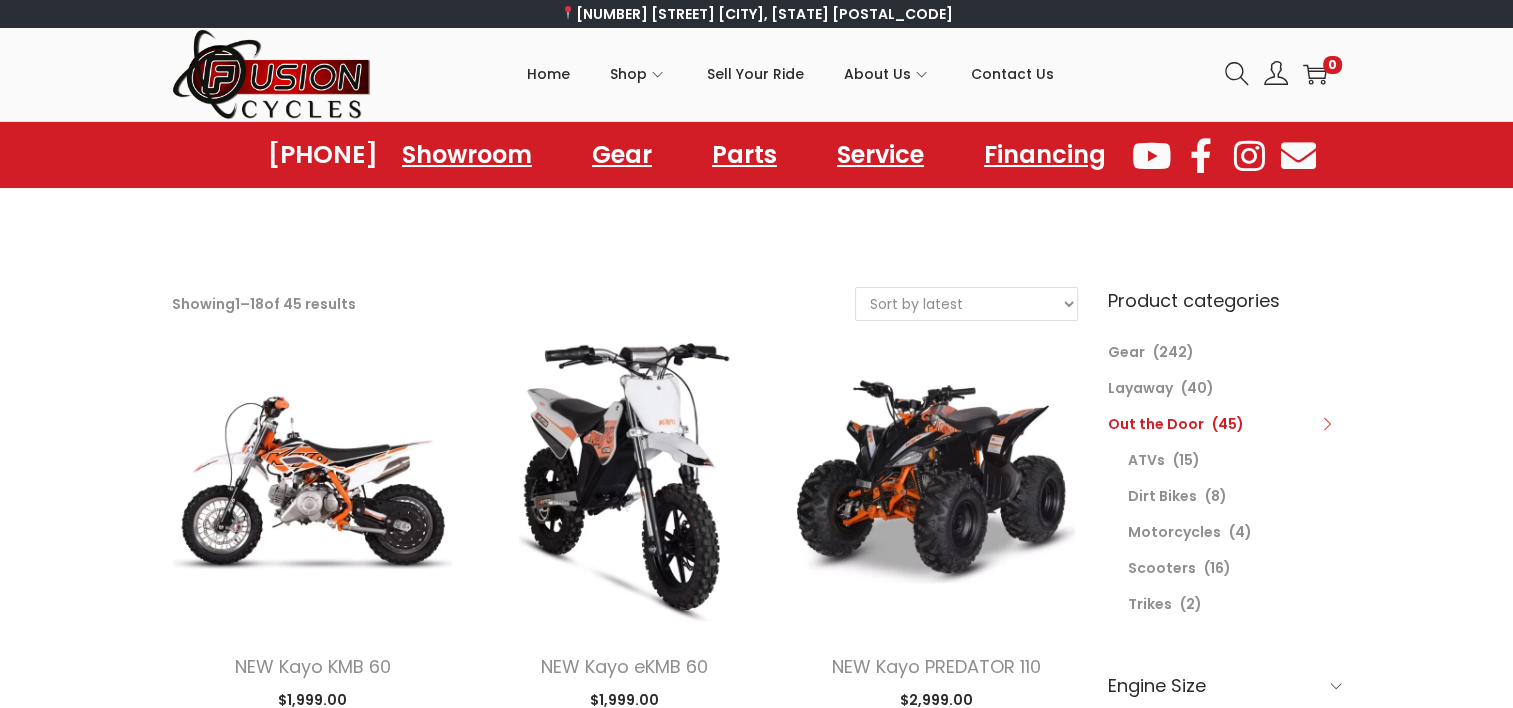 click on "Sort by popularity Sort by latest Sort by price: low to high Sort by price: high to low" at bounding box center (966, 304) 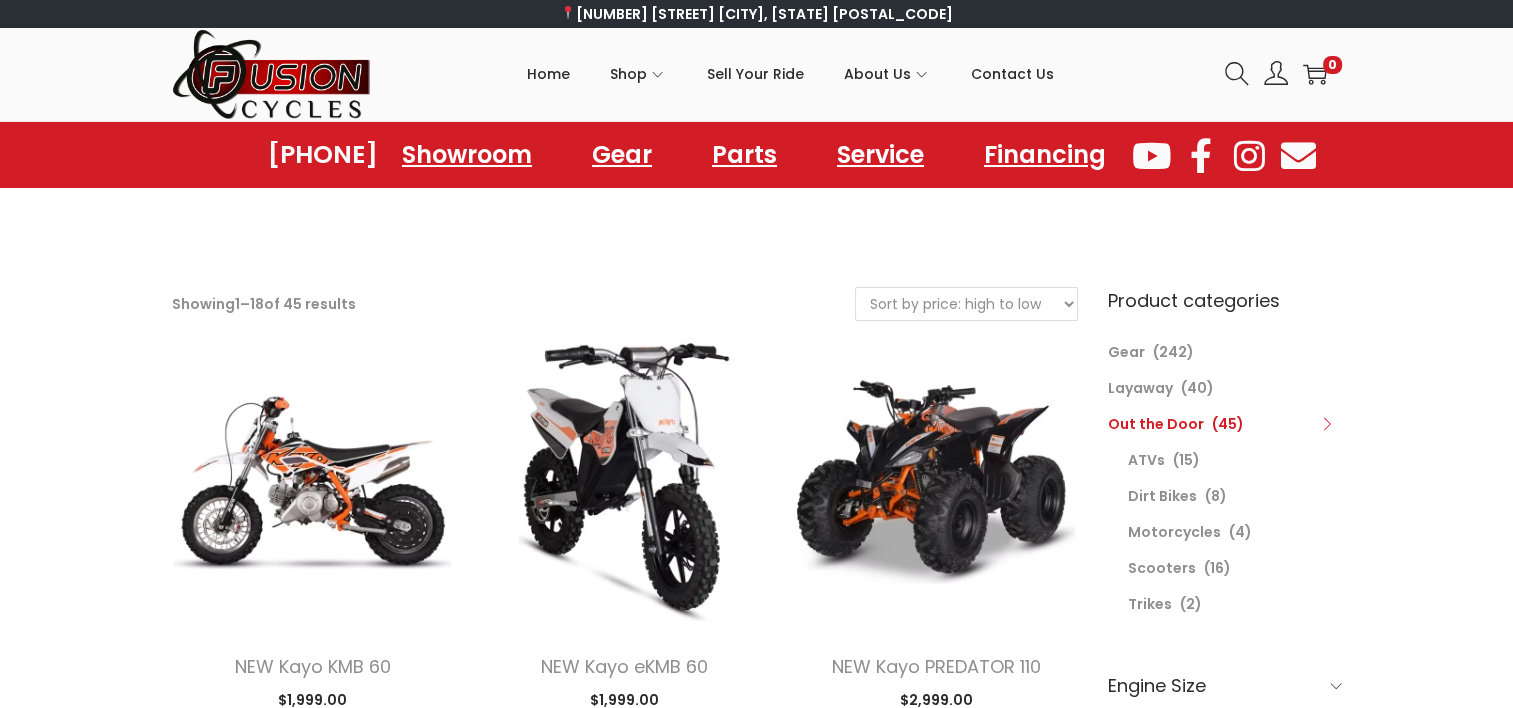 click on "Sort by popularity Sort by latest Sort by price: low to high Sort by price: high to low" at bounding box center [966, 304] 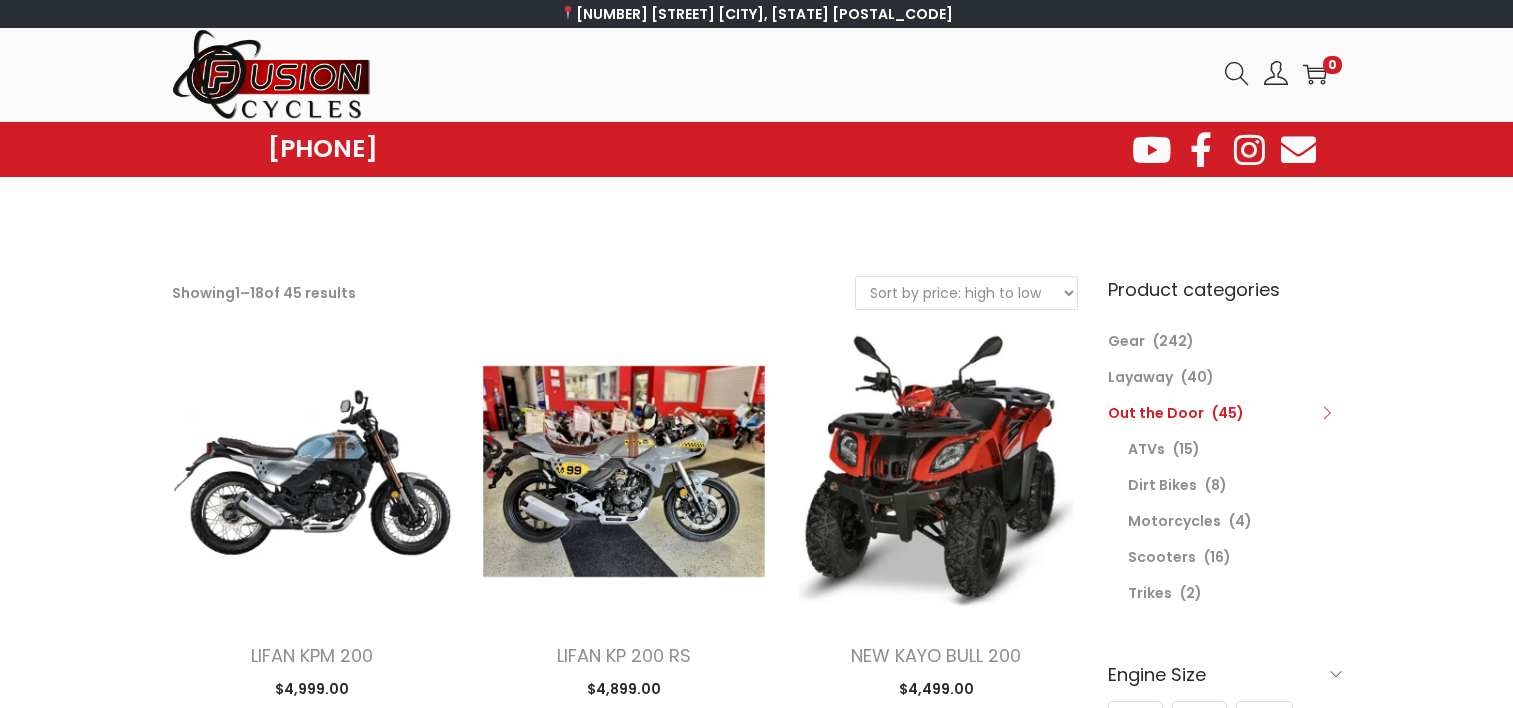 scroll, scrollTop: 0, scrollLeft: 0, axis: both 